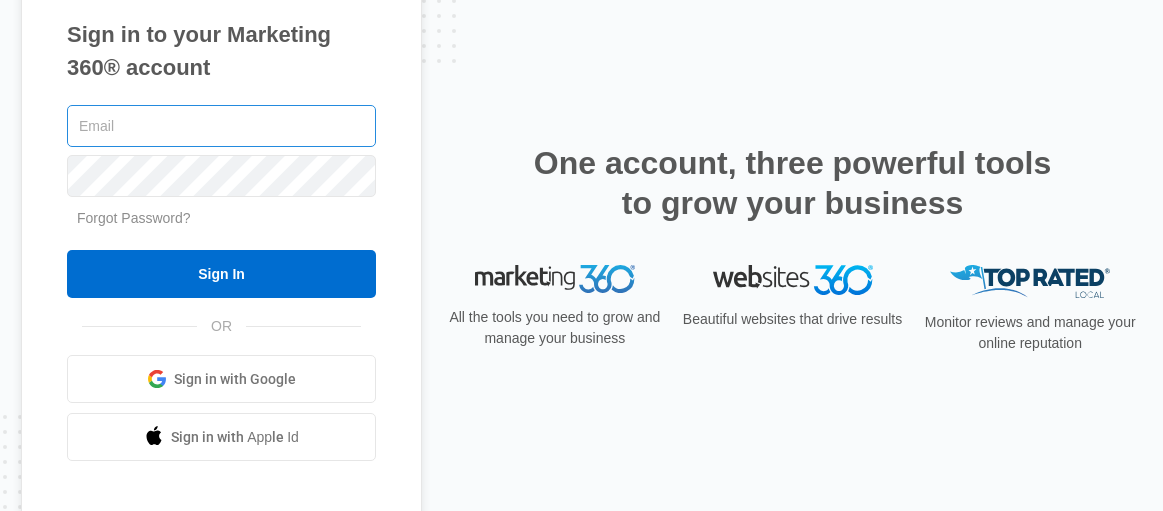 scroll, scrollTop: 0, scrollLeft: 0, axis: both 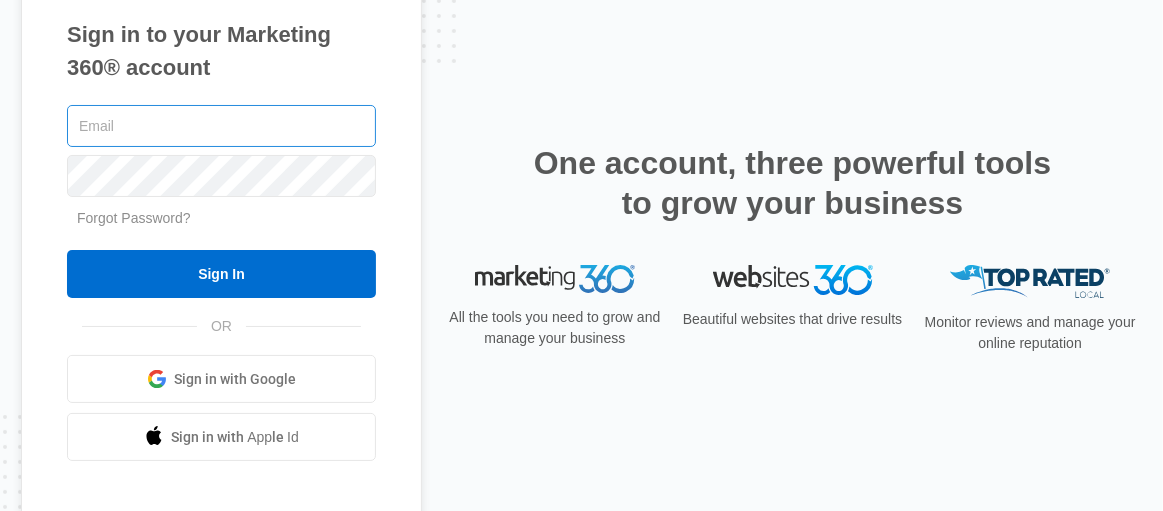 click at bounding box center (221, 126) 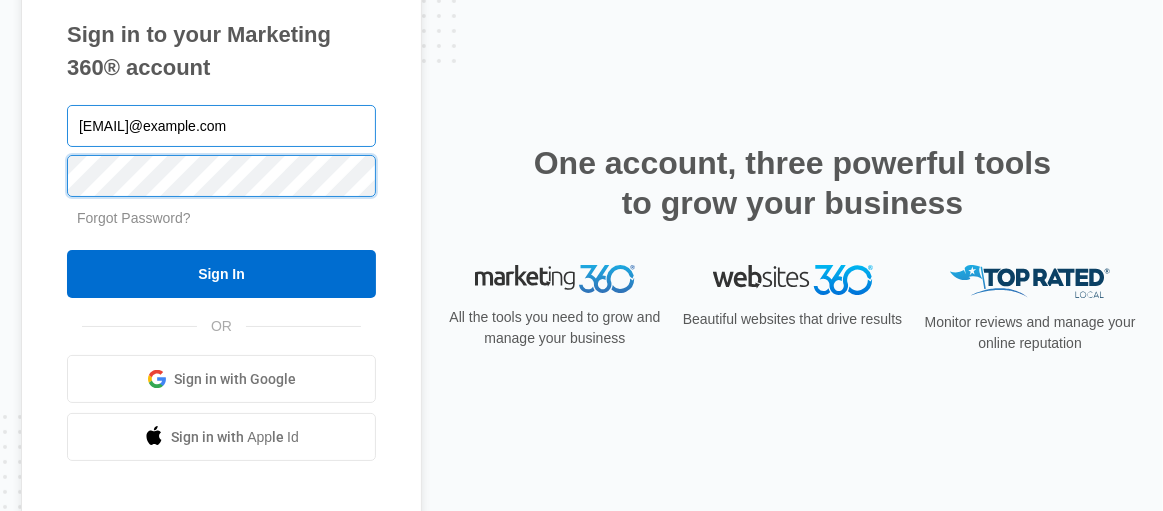 click on "Sign In" at bounding box center [221, 274] 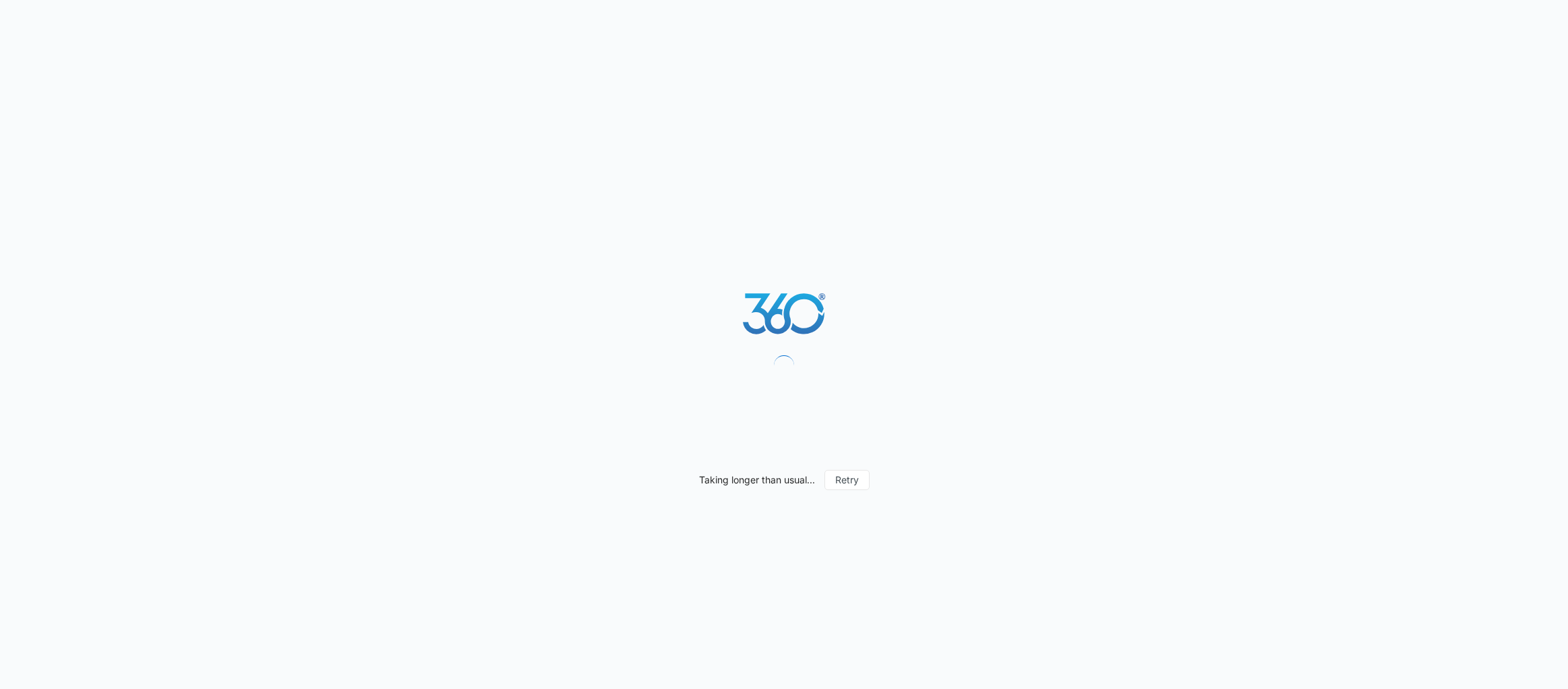 scroll, scrollTop: 0, scrollLeft: 0, axis: both 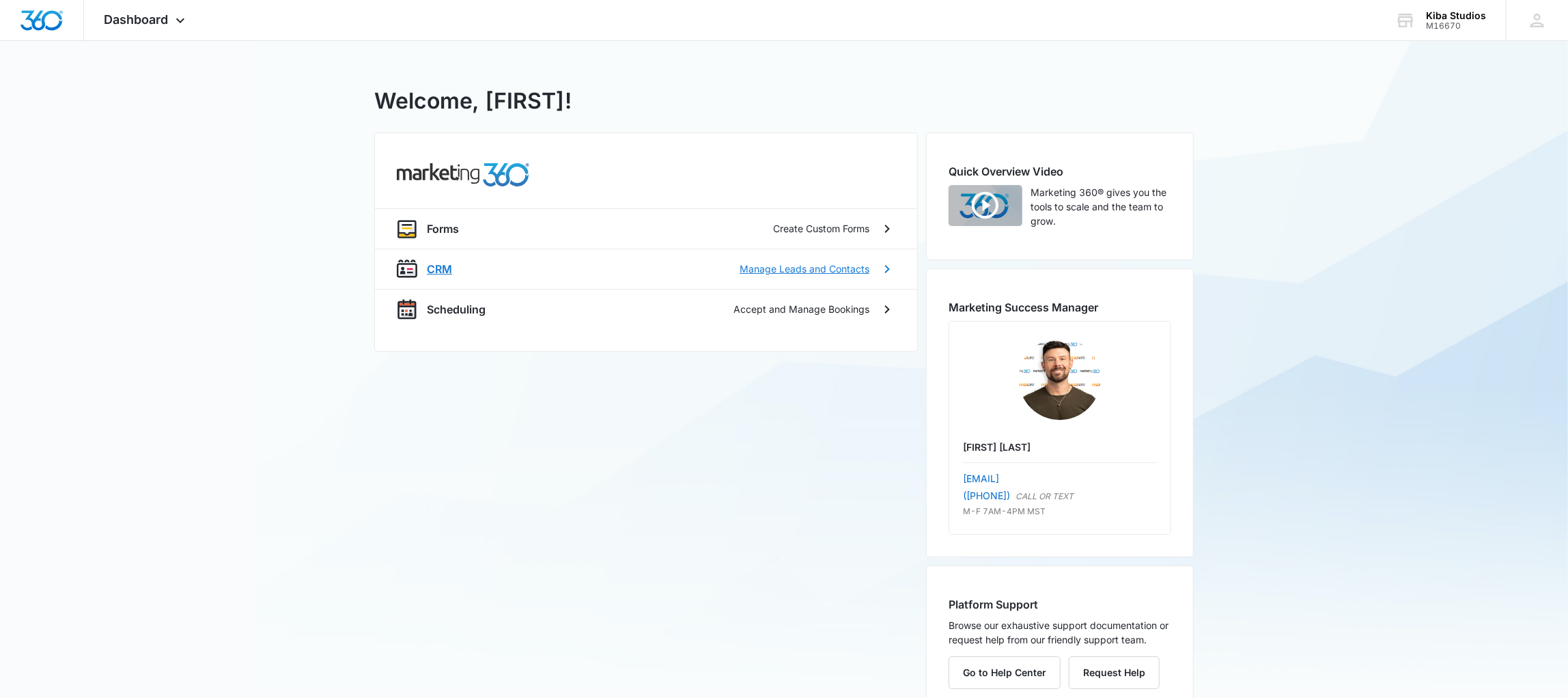 click on "Manage Leads and Contacts" at bounding box center (804, 268) 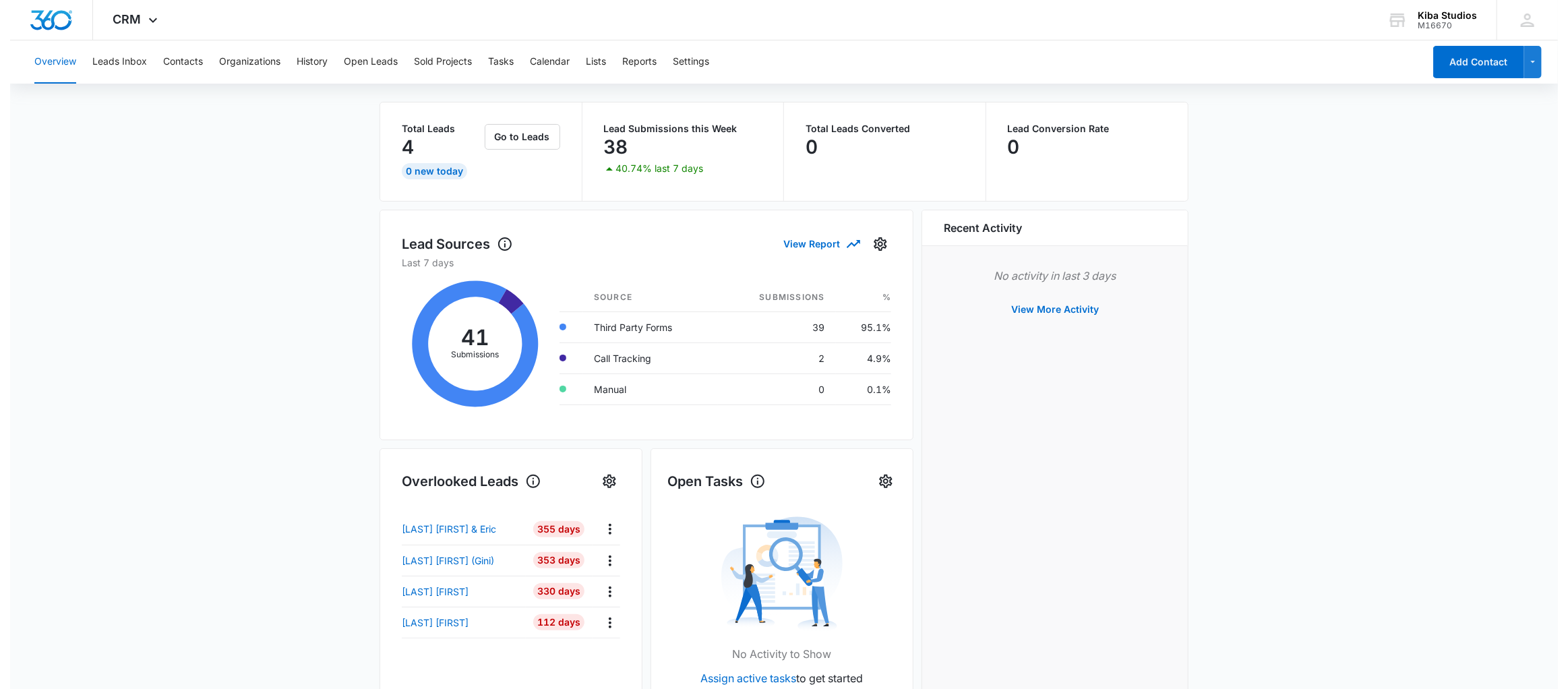scroll, scrollTop: 0, scrollLeft: 0, axis: both 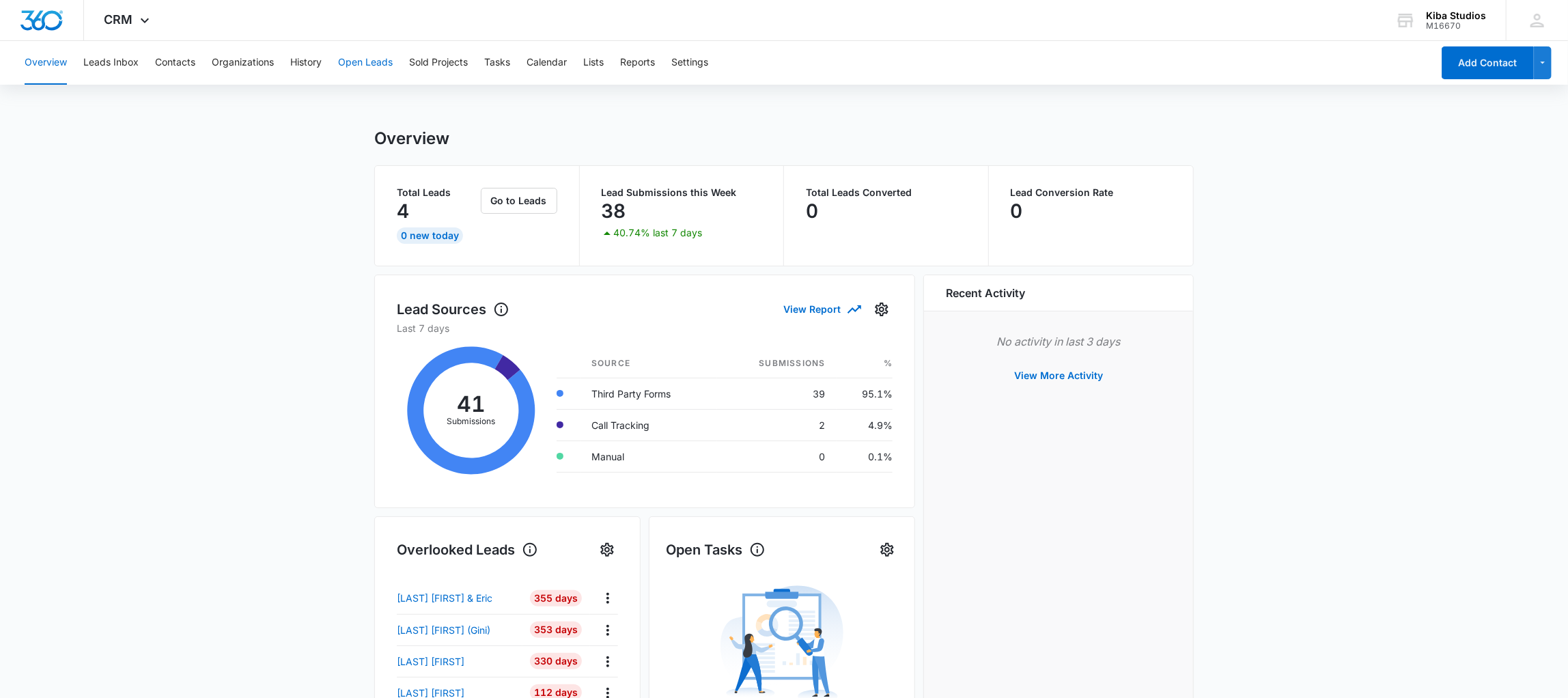 click on "Open Leads" at bounding box center (365, 63) 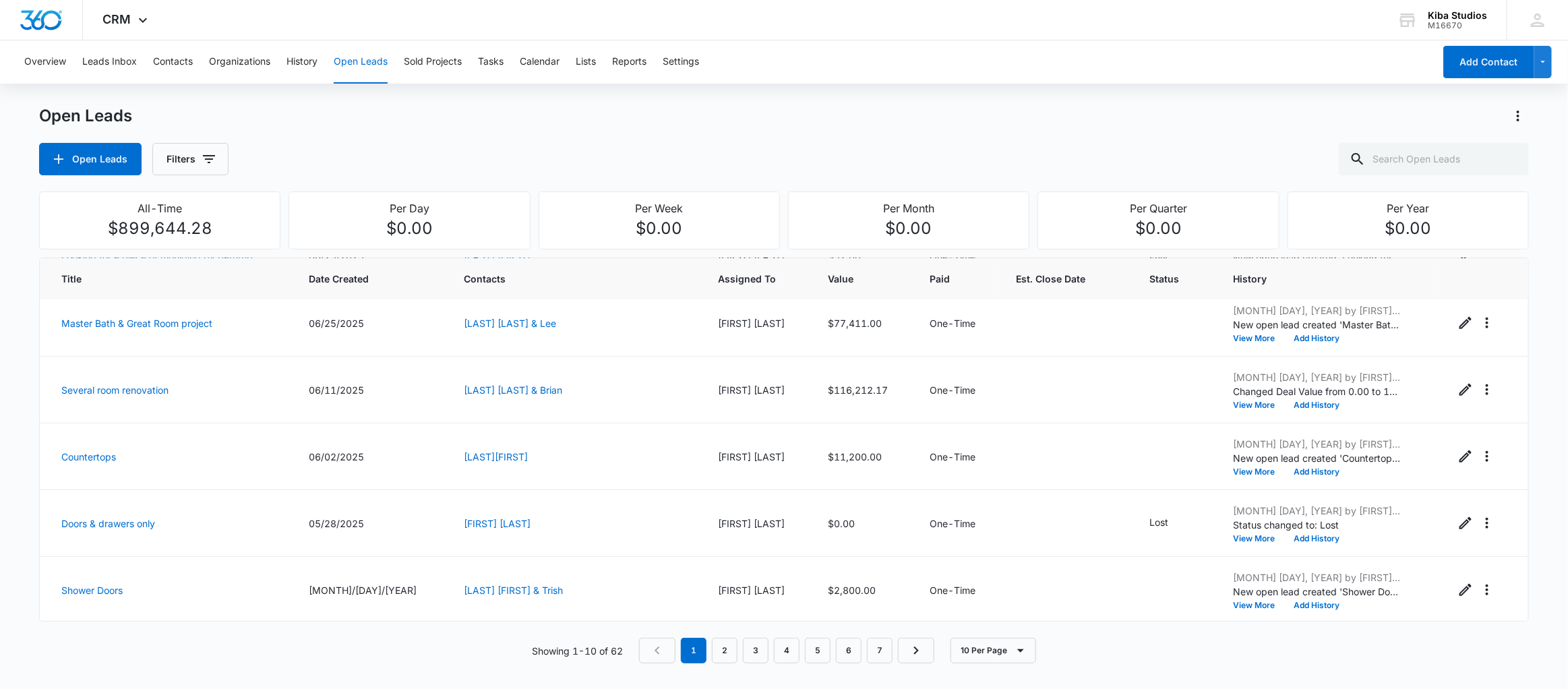 scroll, scrollTop: 347, scrollLeft: 0, axis: vertical 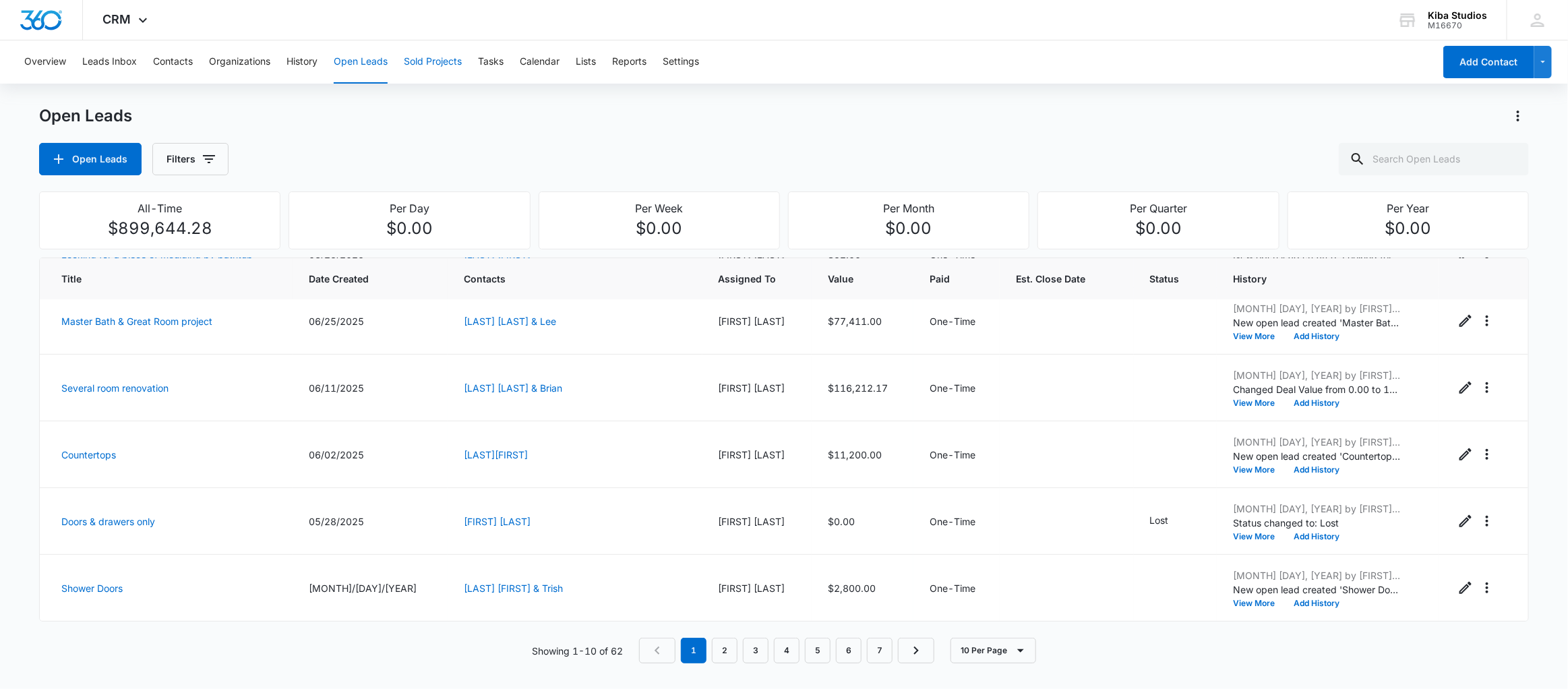 click on "Sold Projects" at bounding box center (433, 62) 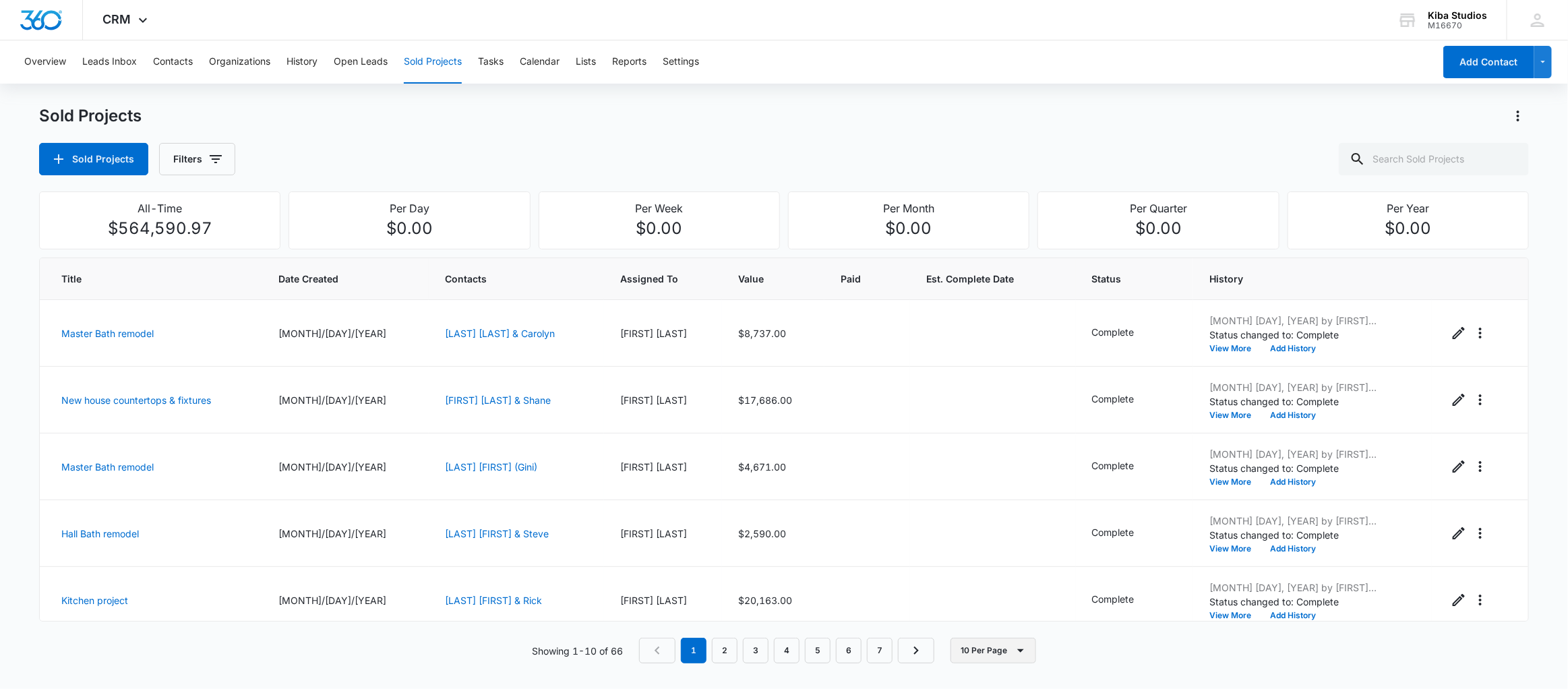click 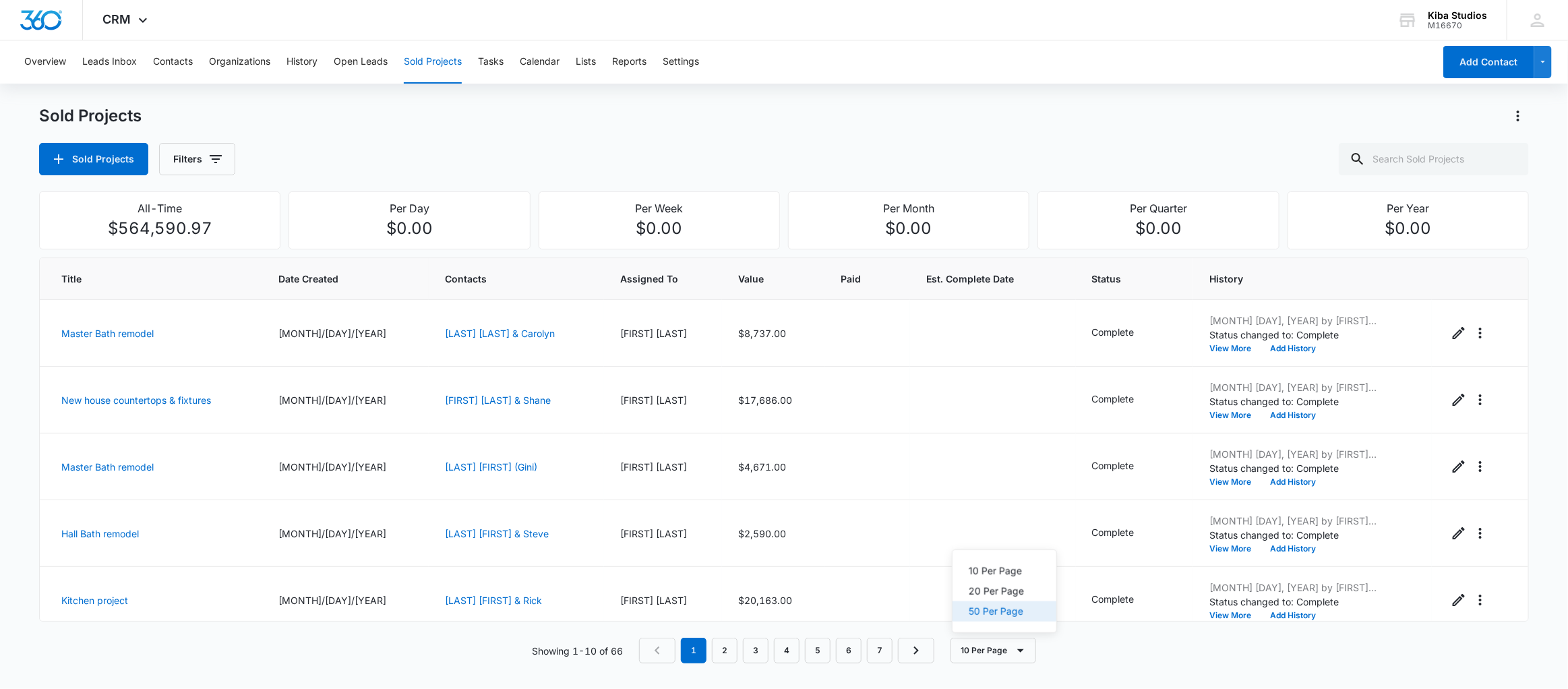 click on "50   Per Page" at bounding box center (996, 611) 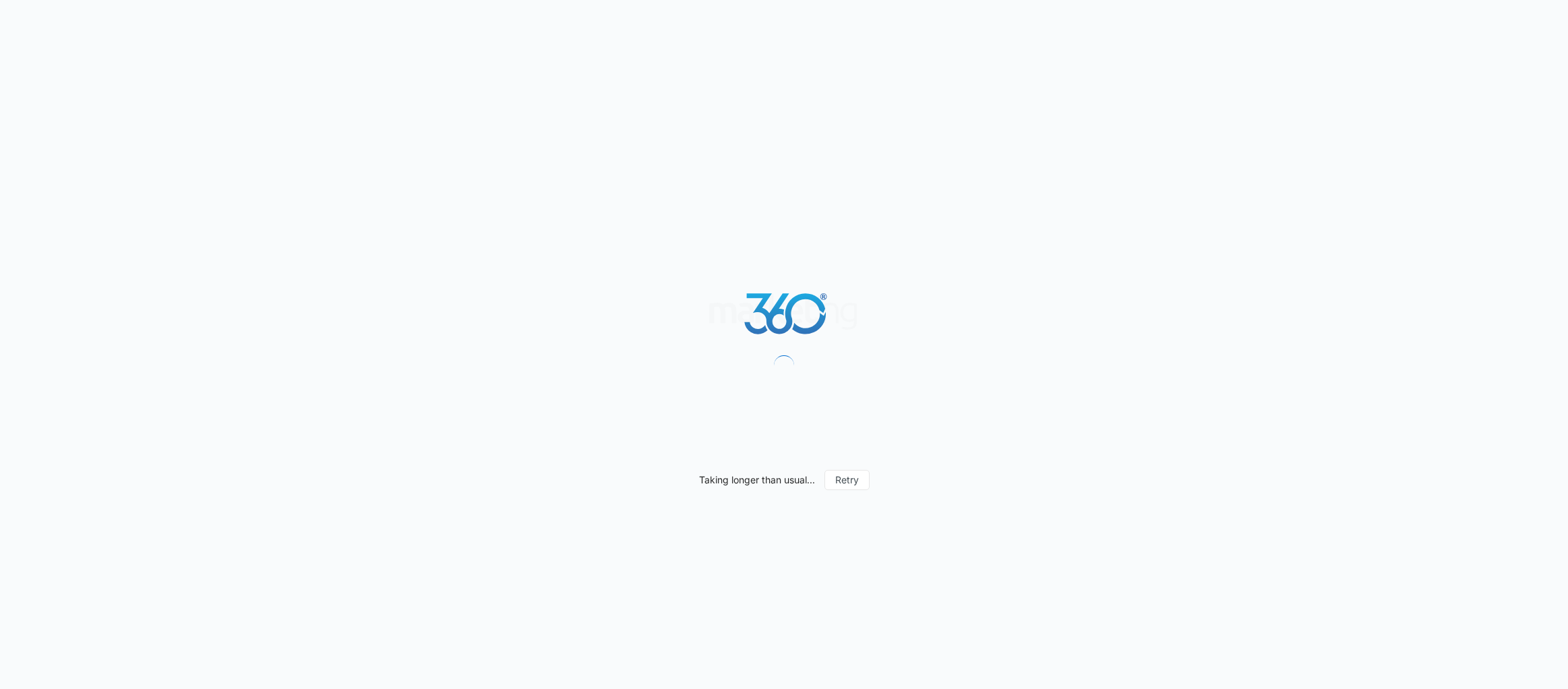 scroll, scrollTop: 0, scrollLeft: 0, axis: both 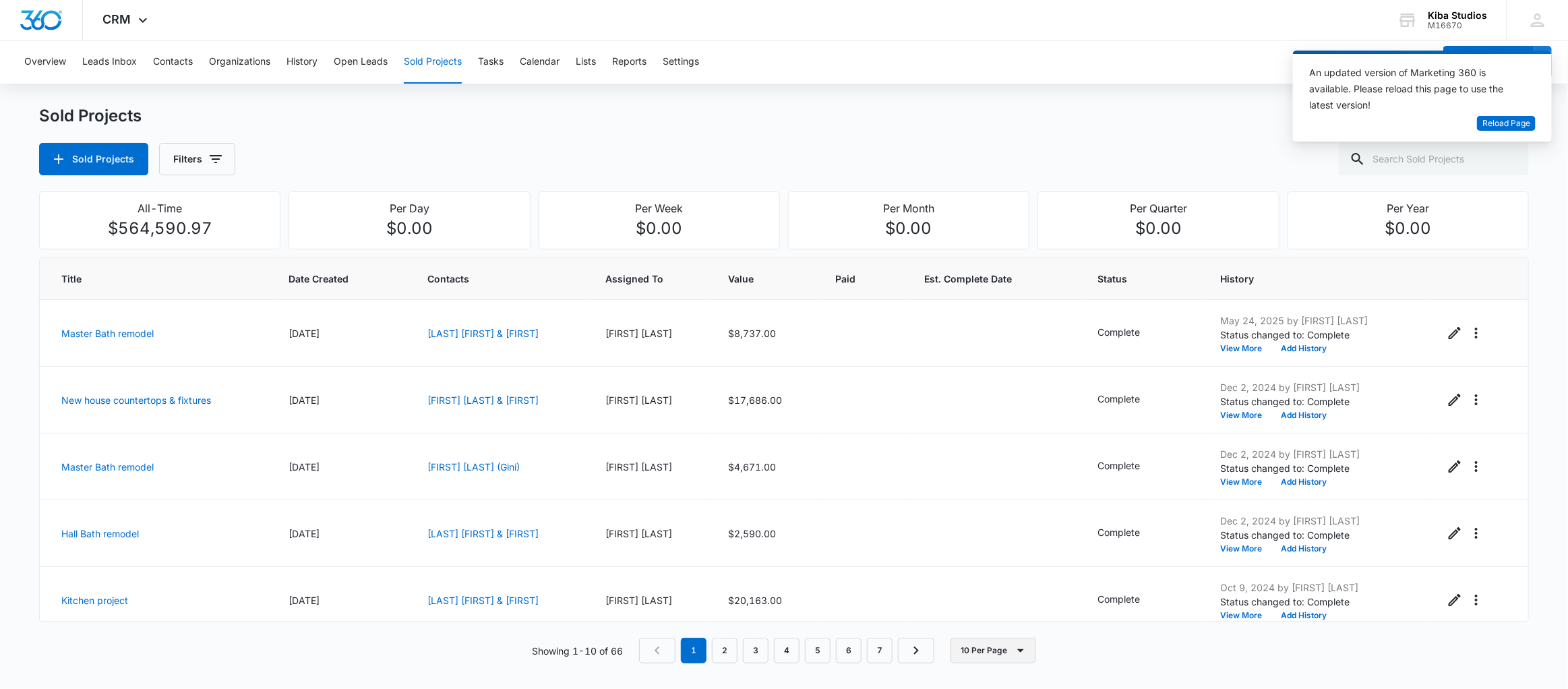 click 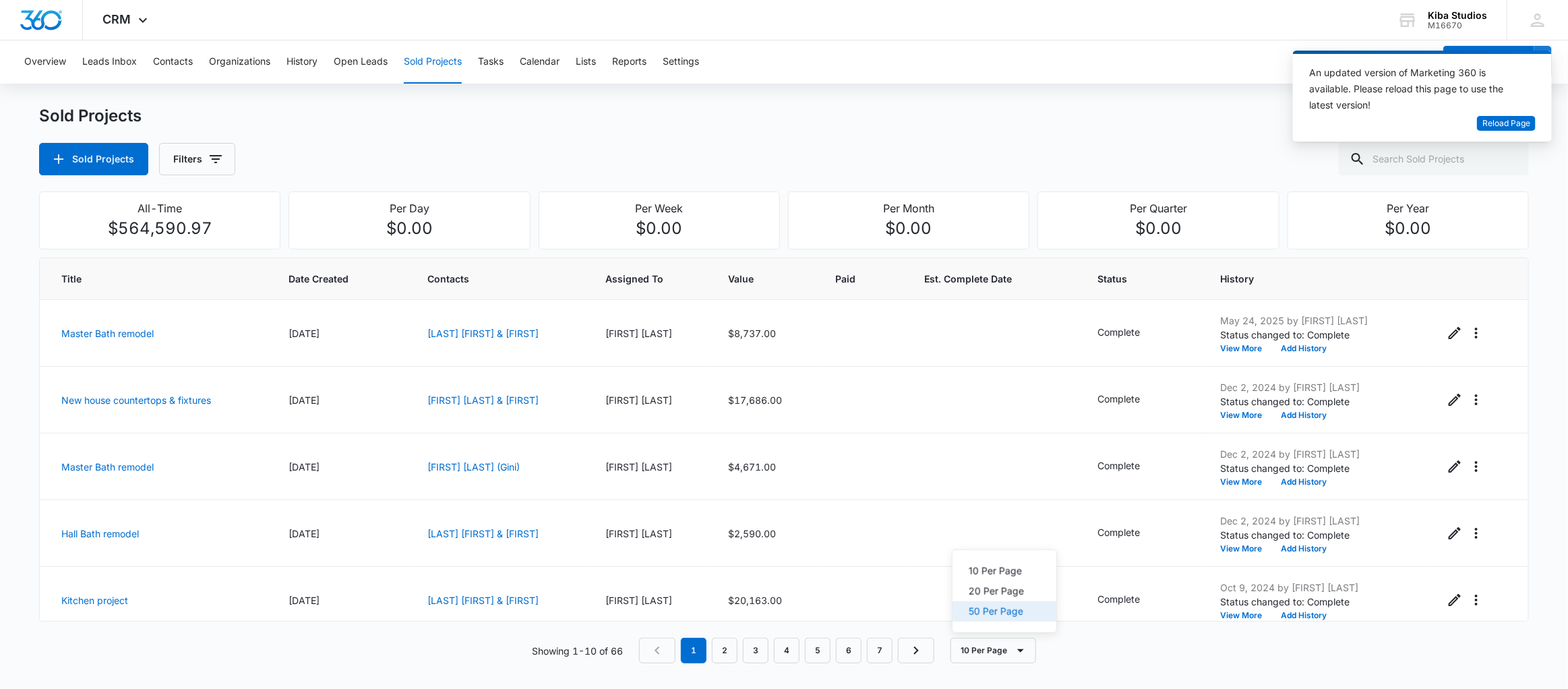 click on "50   Per Page" at bounding box center [996, 611] 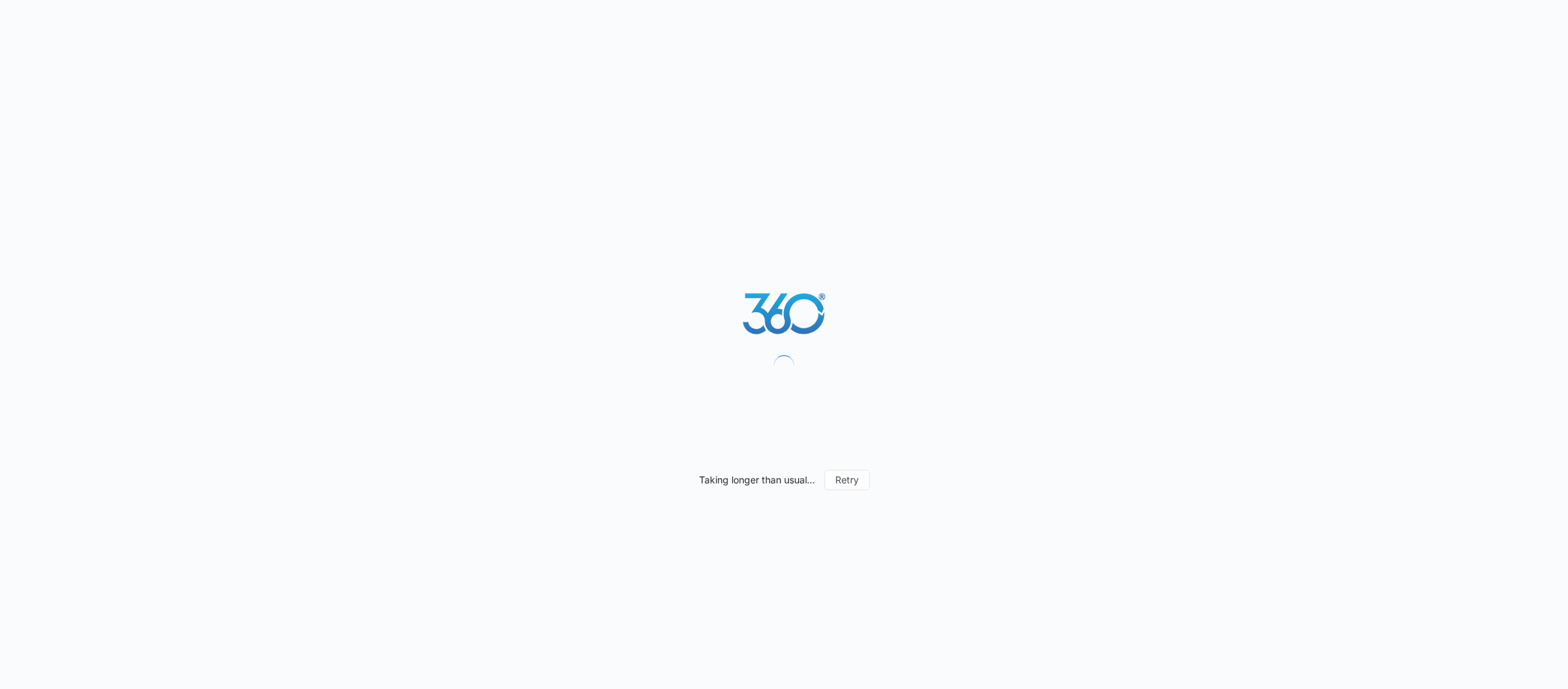 scroll, scrollTop: 0, scrollLeft: 0, axis: both 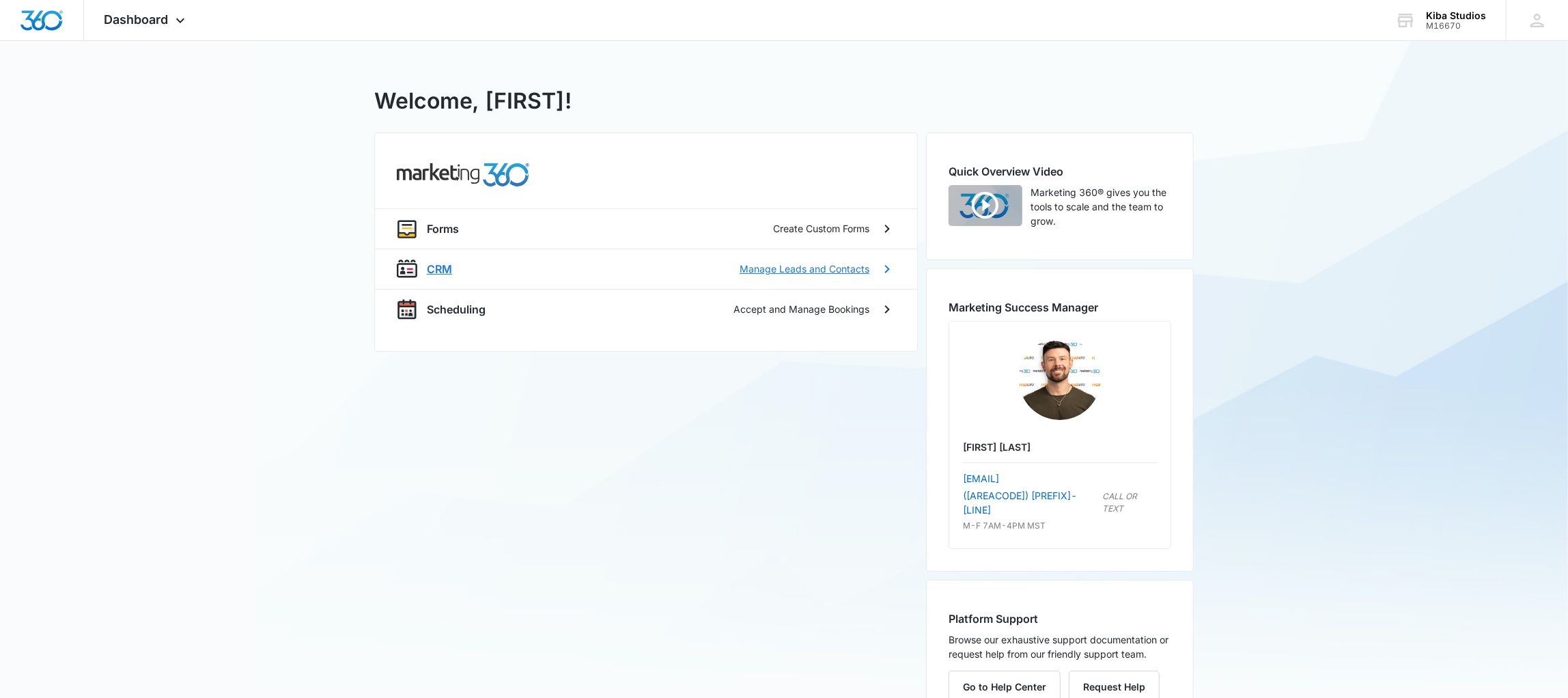 click on "CRM Manage Leads and Contacts" at bounding box center [648, 269] 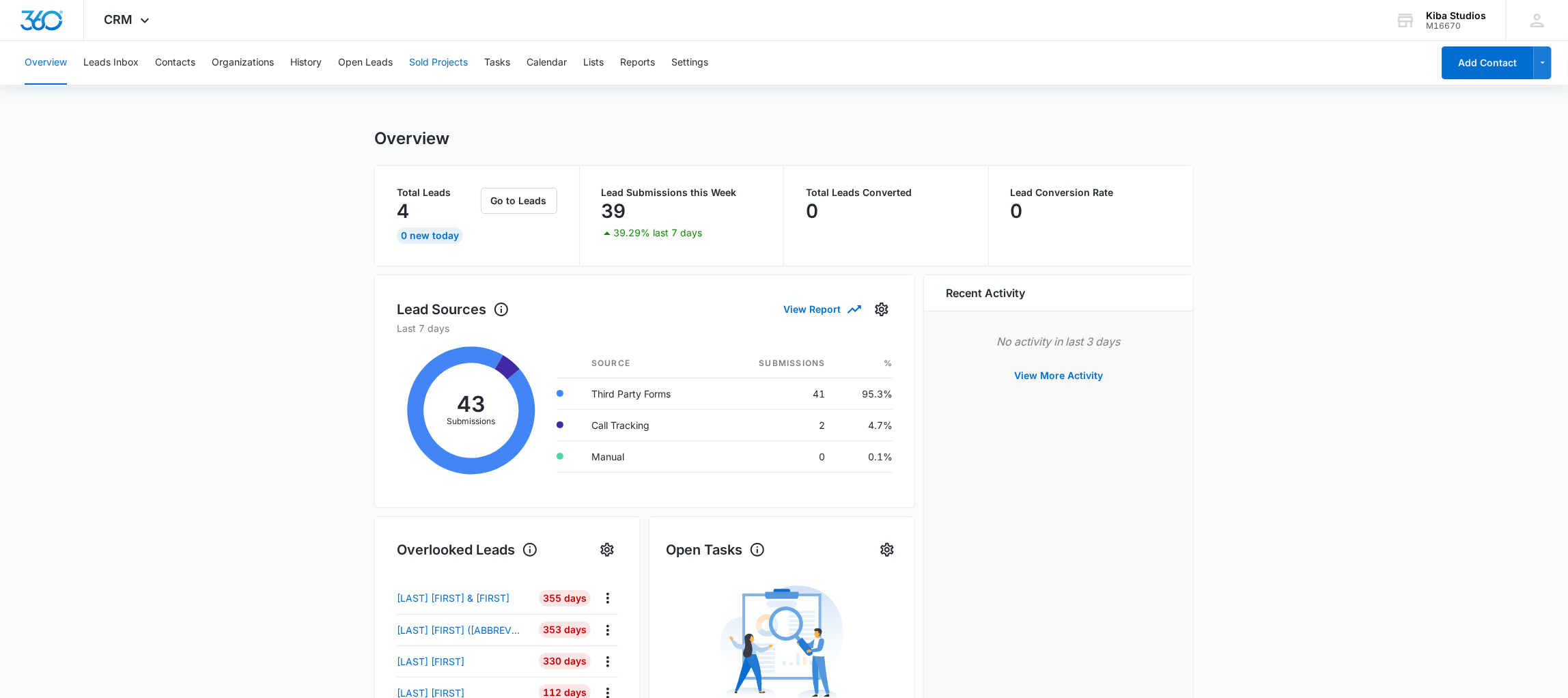 click on "Sold Projects" at bounding box center [438, 63] 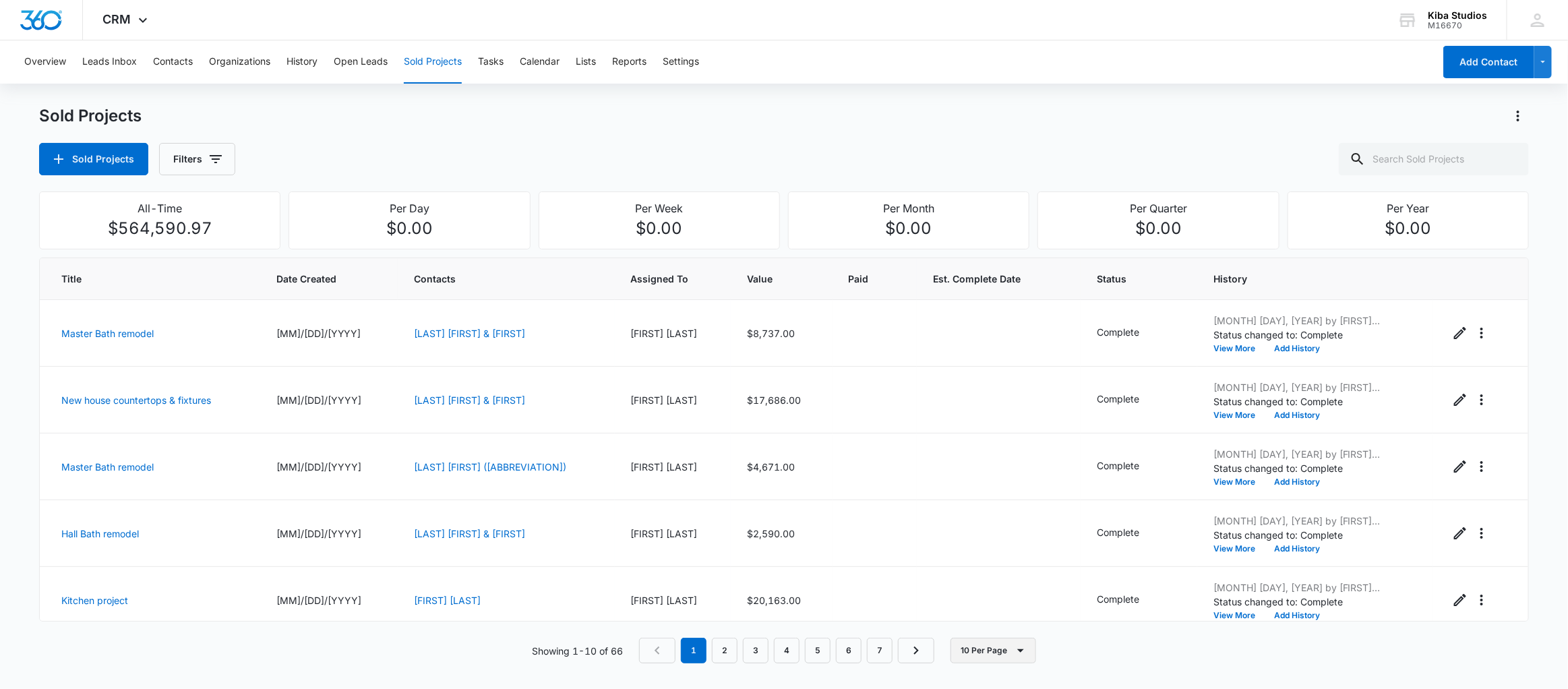 click on "10   Per Page" at bounding box center (993, 651) 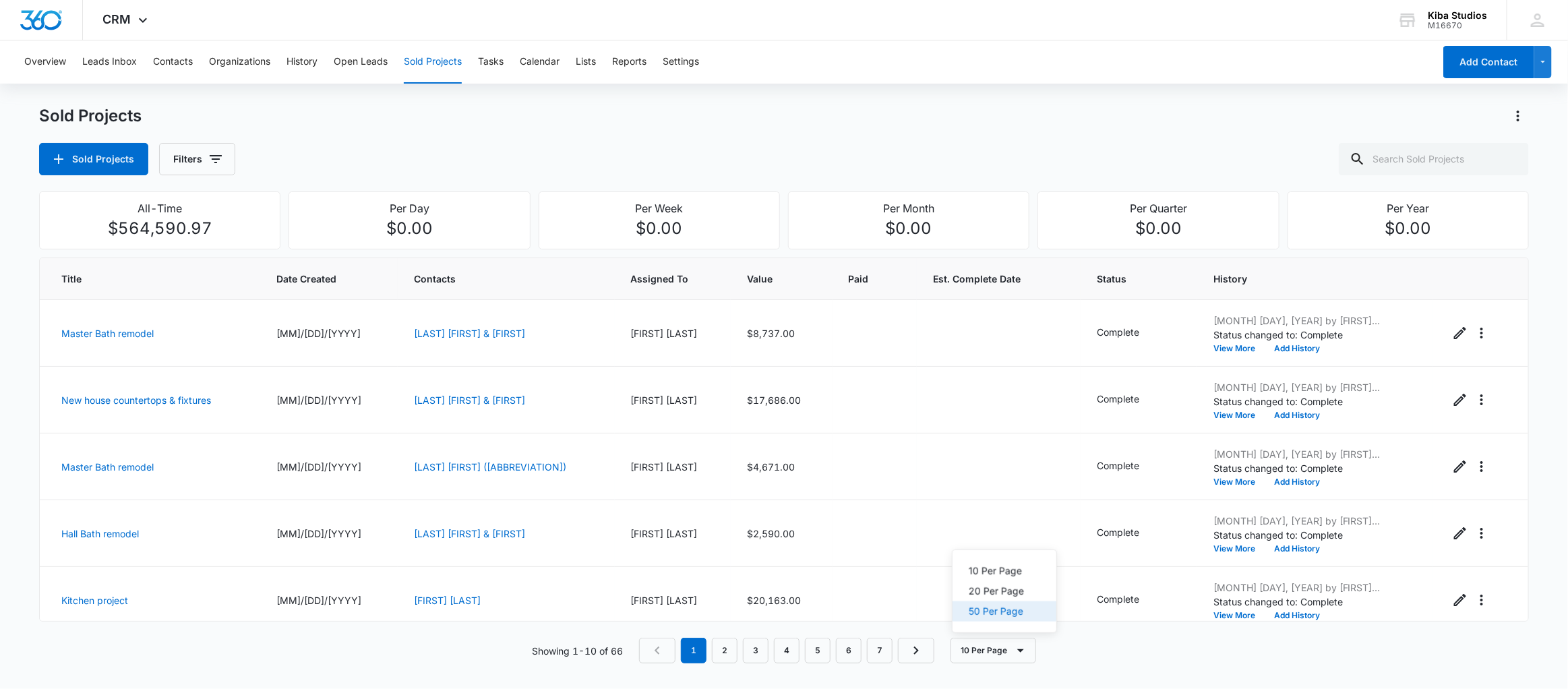 drag, startPoint x: 984, startPoint y: 608, endPoint x: 980, endPoint y: 599, distance: 9.848858 